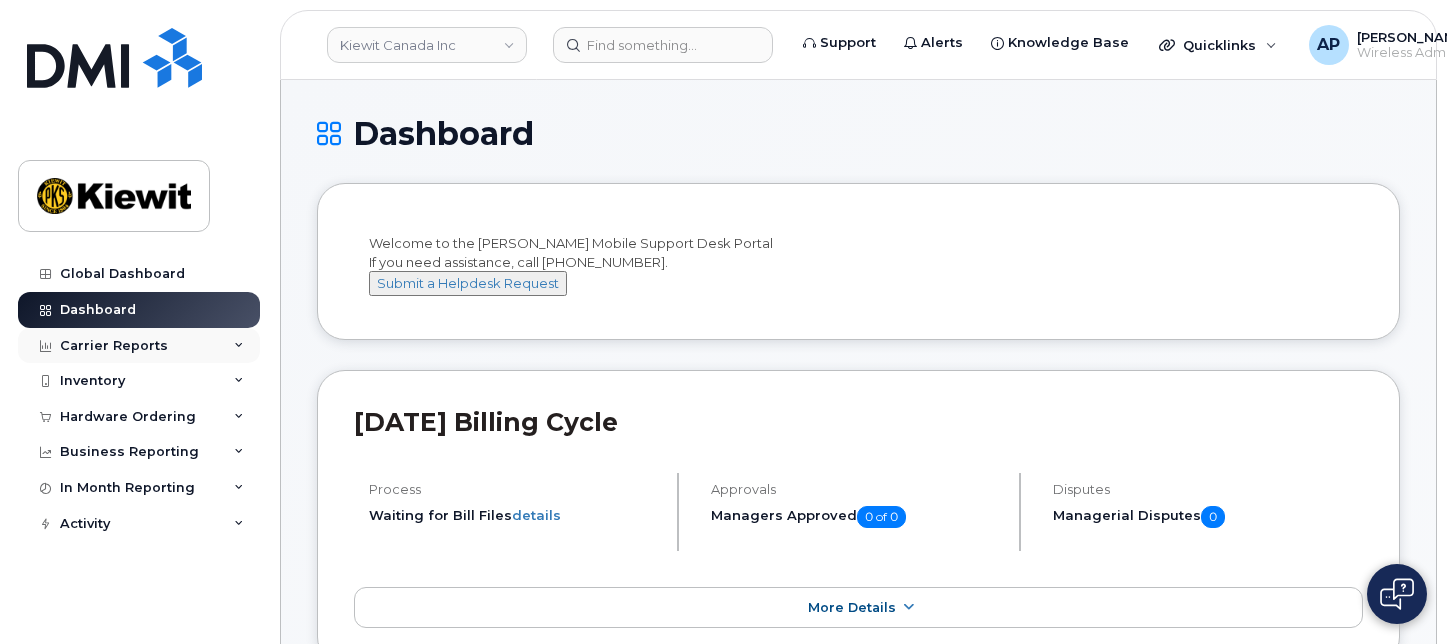 scroll, scrollTop: 0, scrollLeft: 0, axis: both 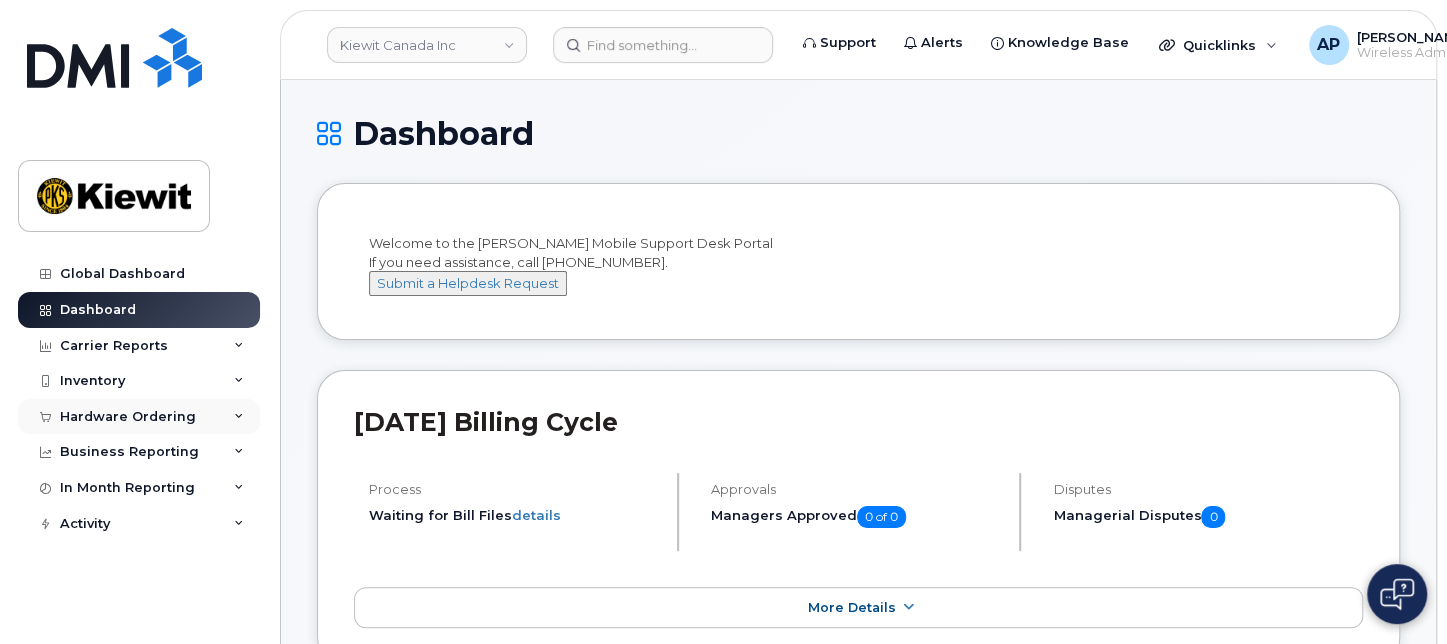click on "Hardware Ordering" at bounding box center [139, 417] 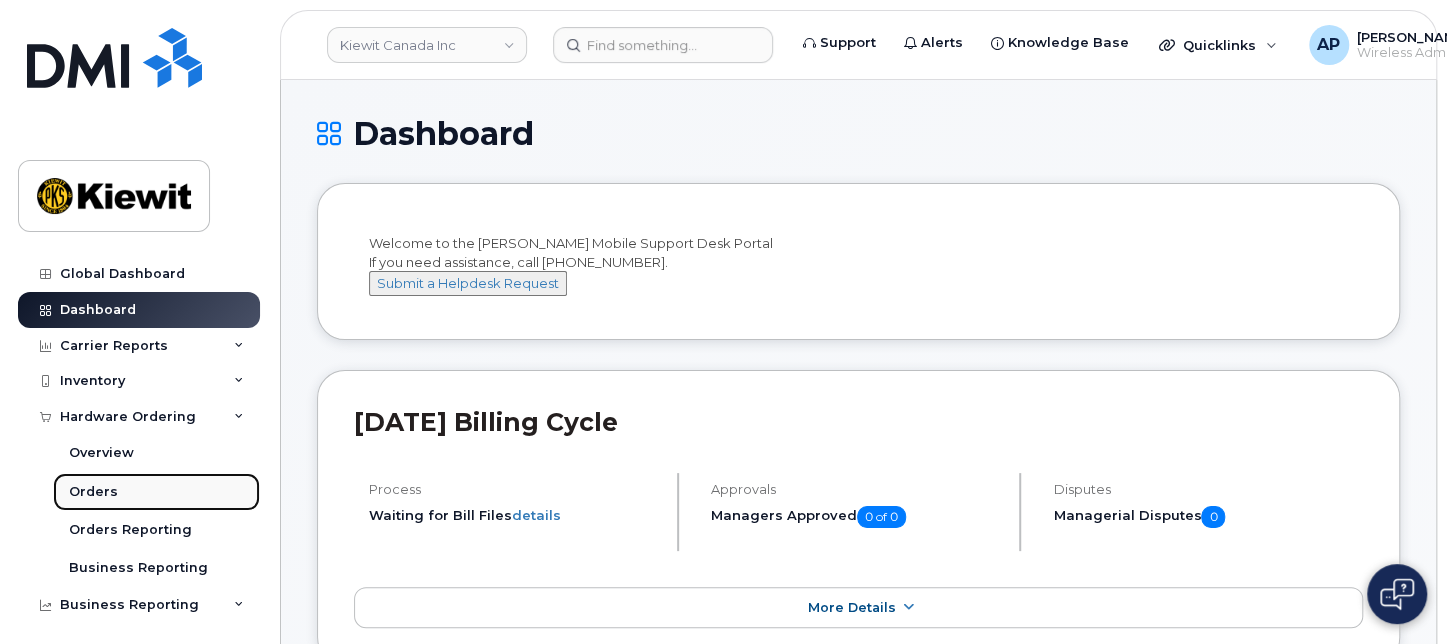 click on "Orders" at bounding box center [156, 492] 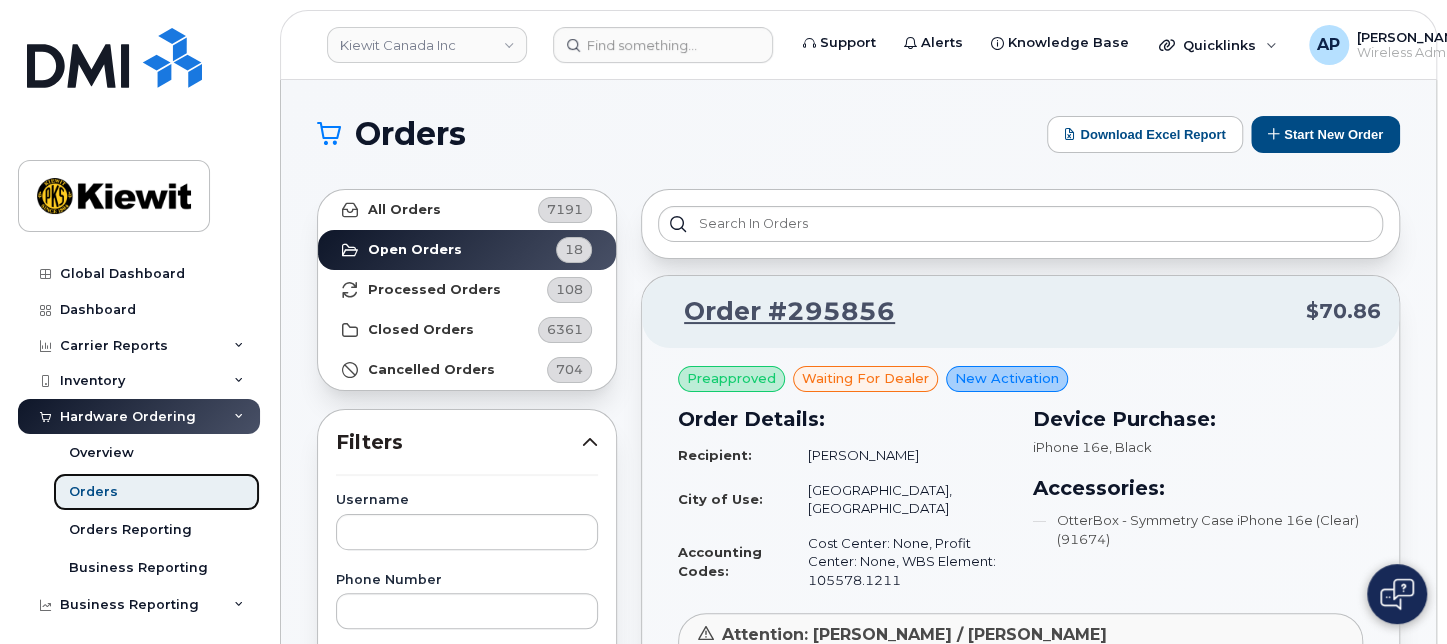 scroll, scrollTop: 222, scrollLeft: 0, axis: vertical 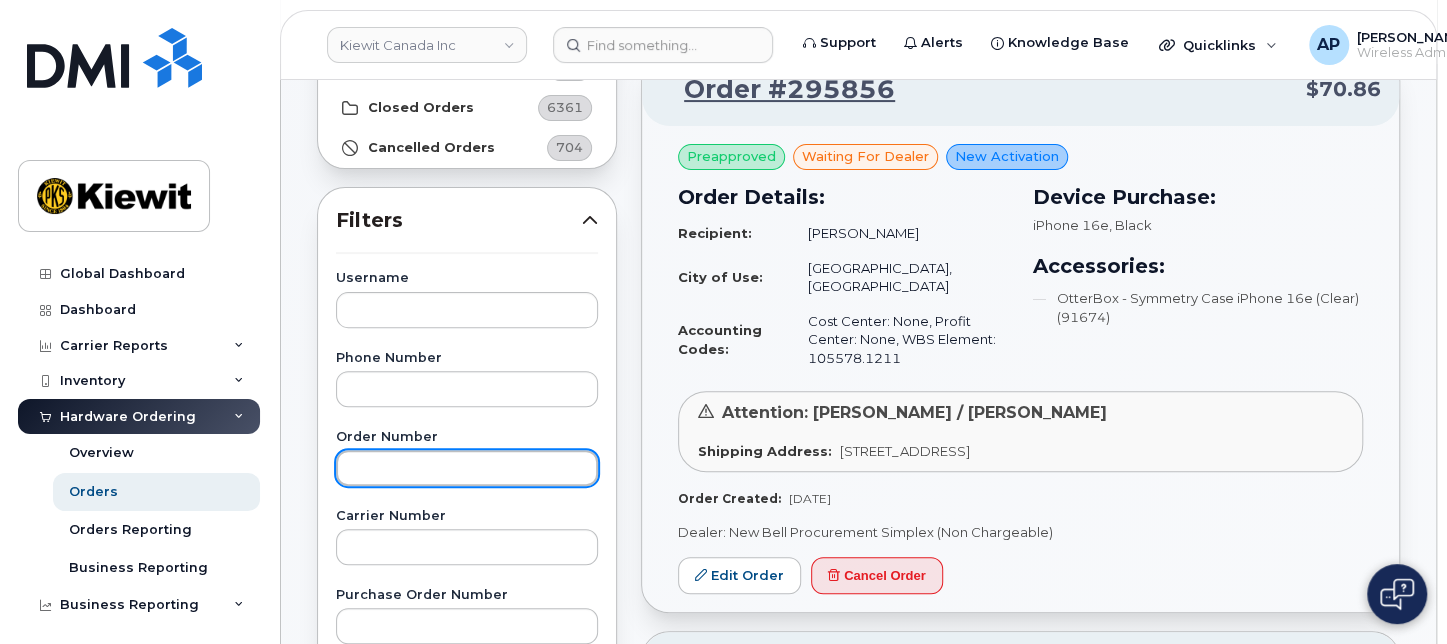 click at bounding box center [467, 468] 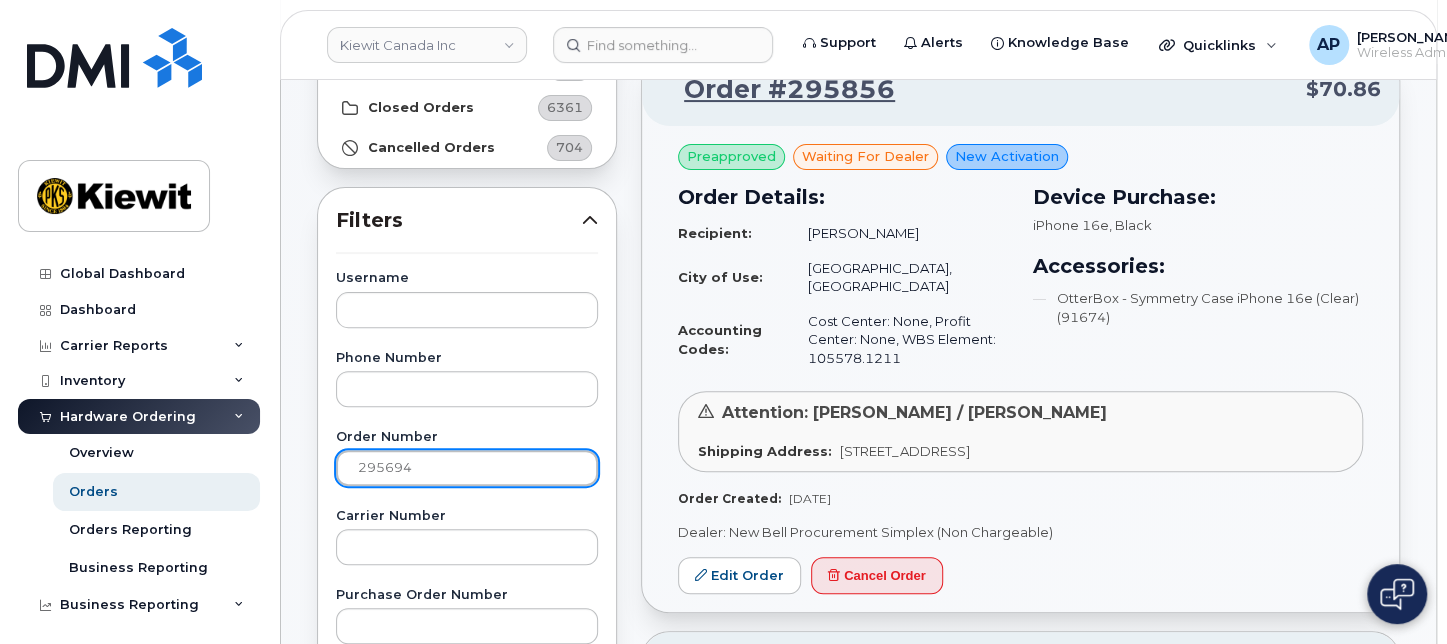 click on "Apply Filter" at bounding box center [467, 1285] 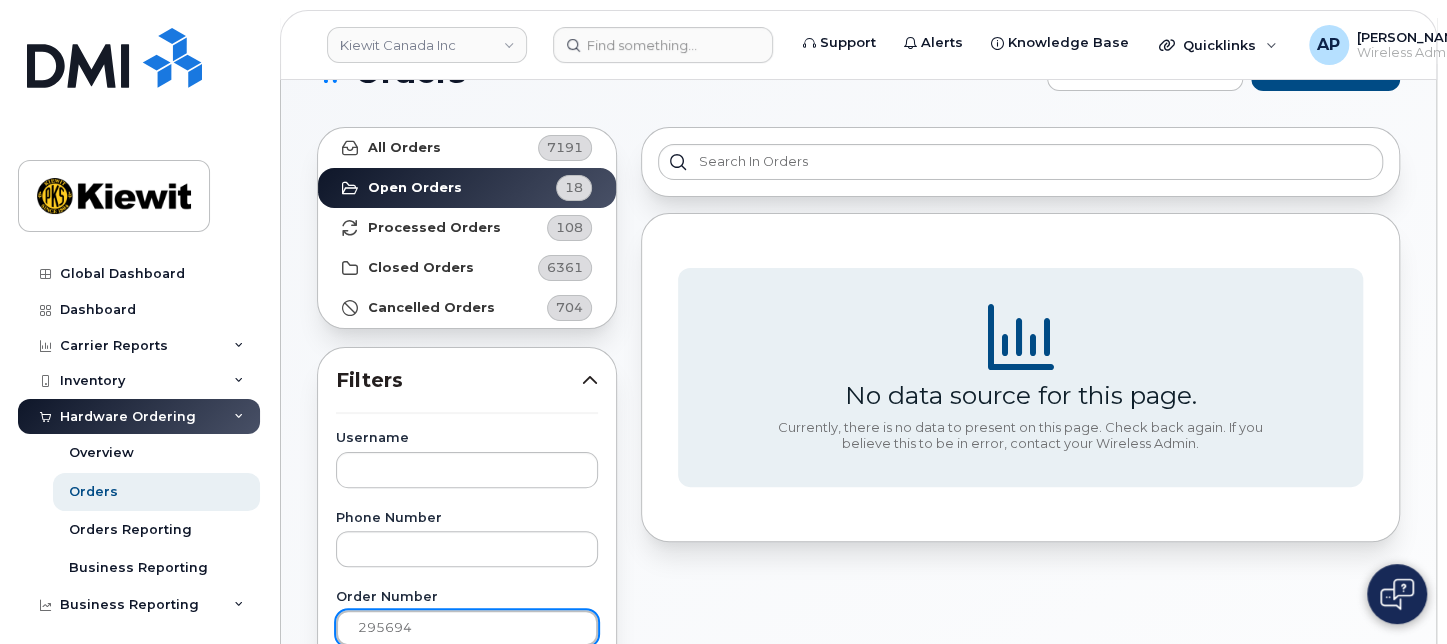 scroll, scrollTop: 0, scrollLeft: 0, axis: both 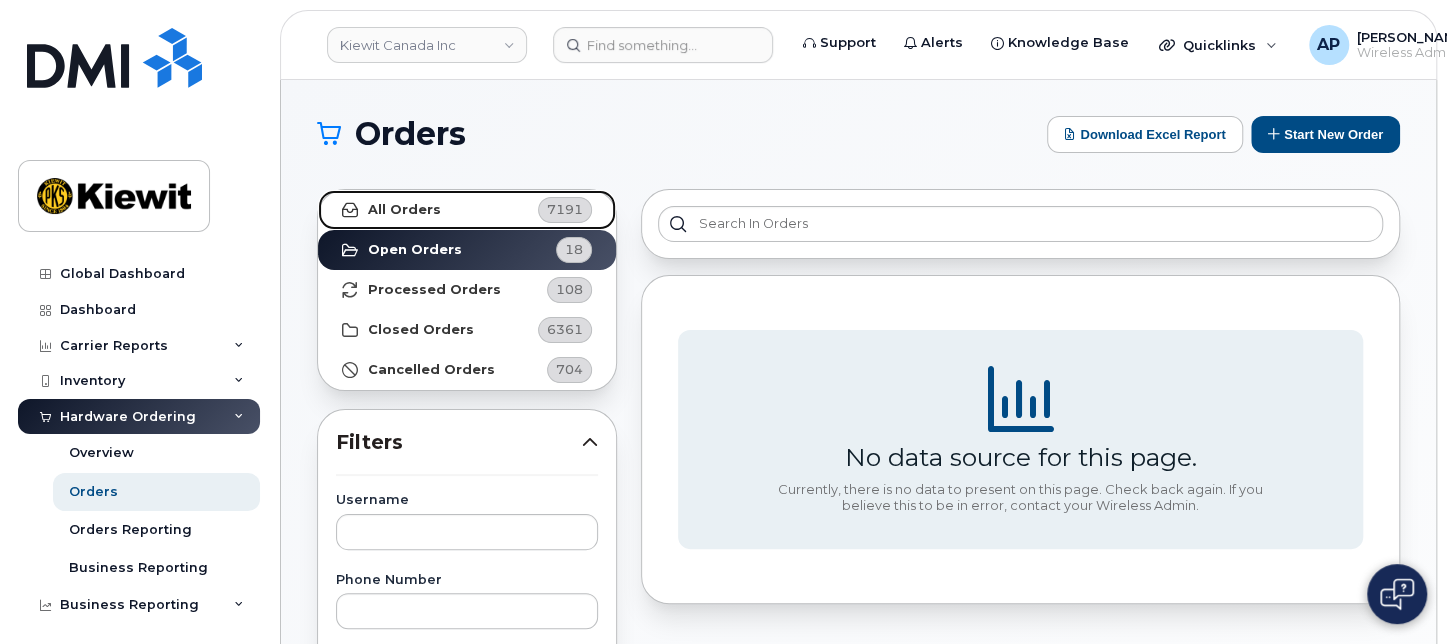 click on "All Orders" at bounding box center [404, 210] 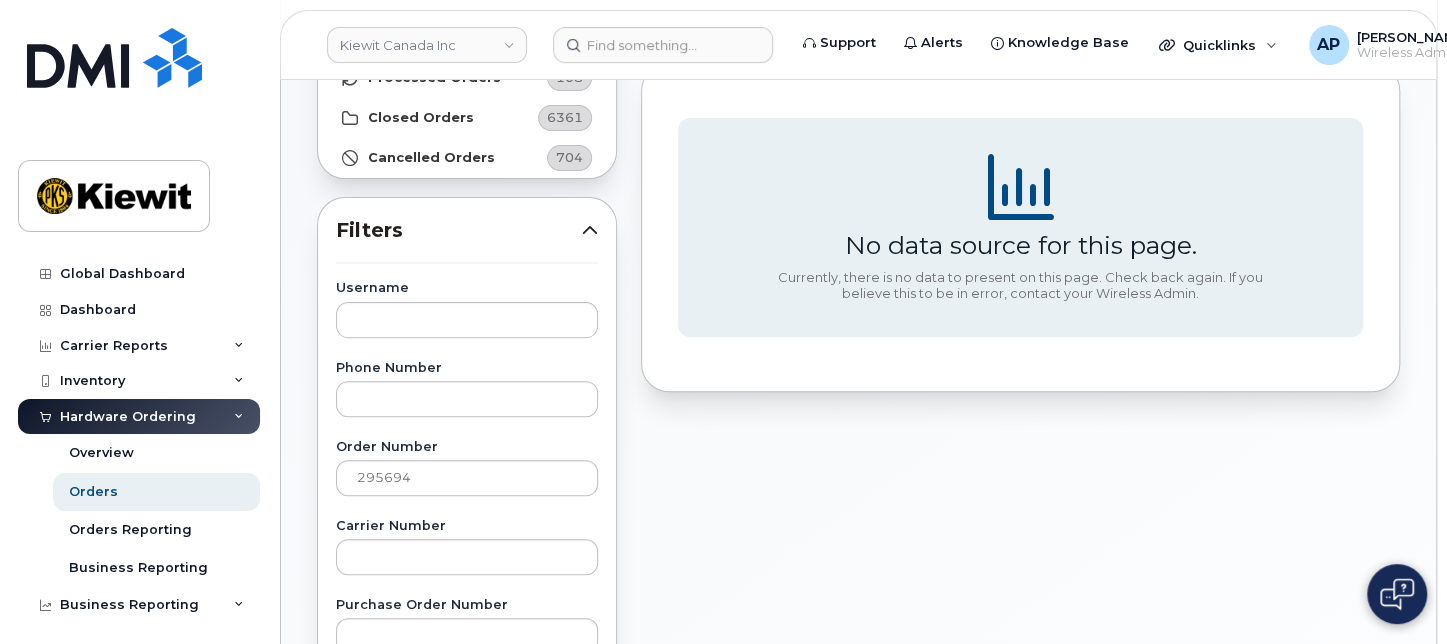 scroll, scrollTop: 222, scrollLeft: 0, axis: vertical 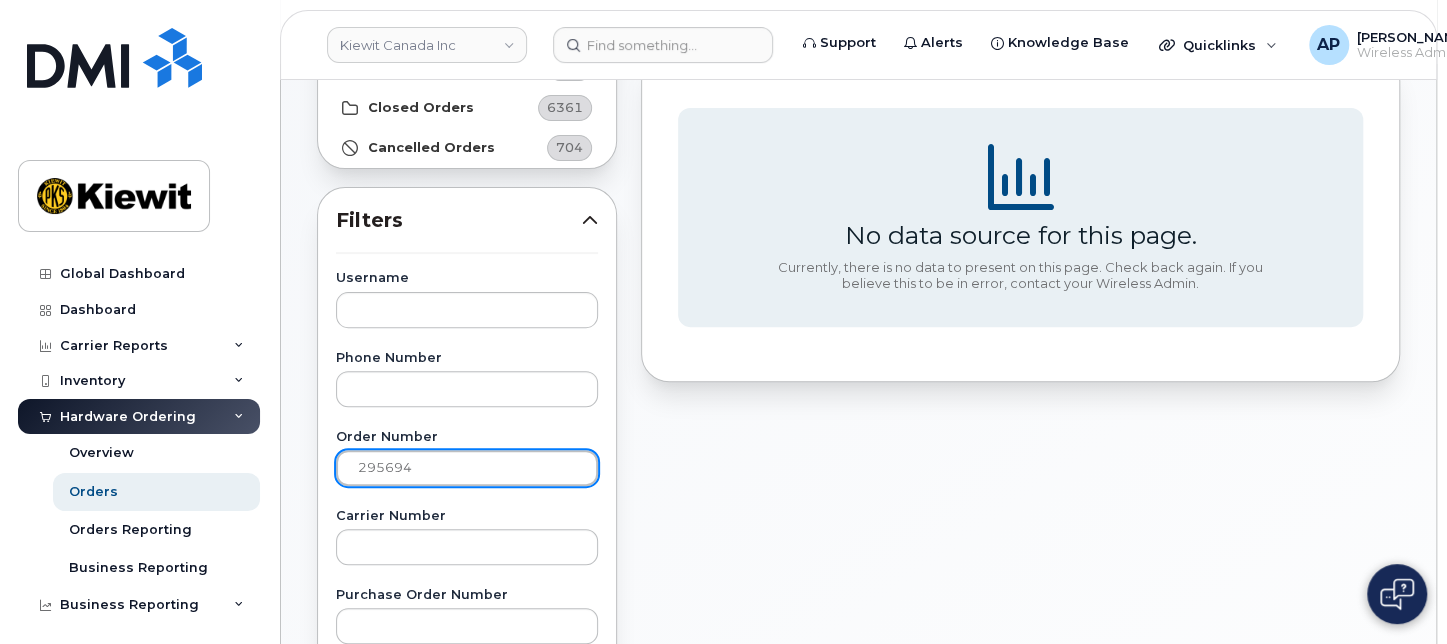 click on "295694" at bounding box center [467, 468] 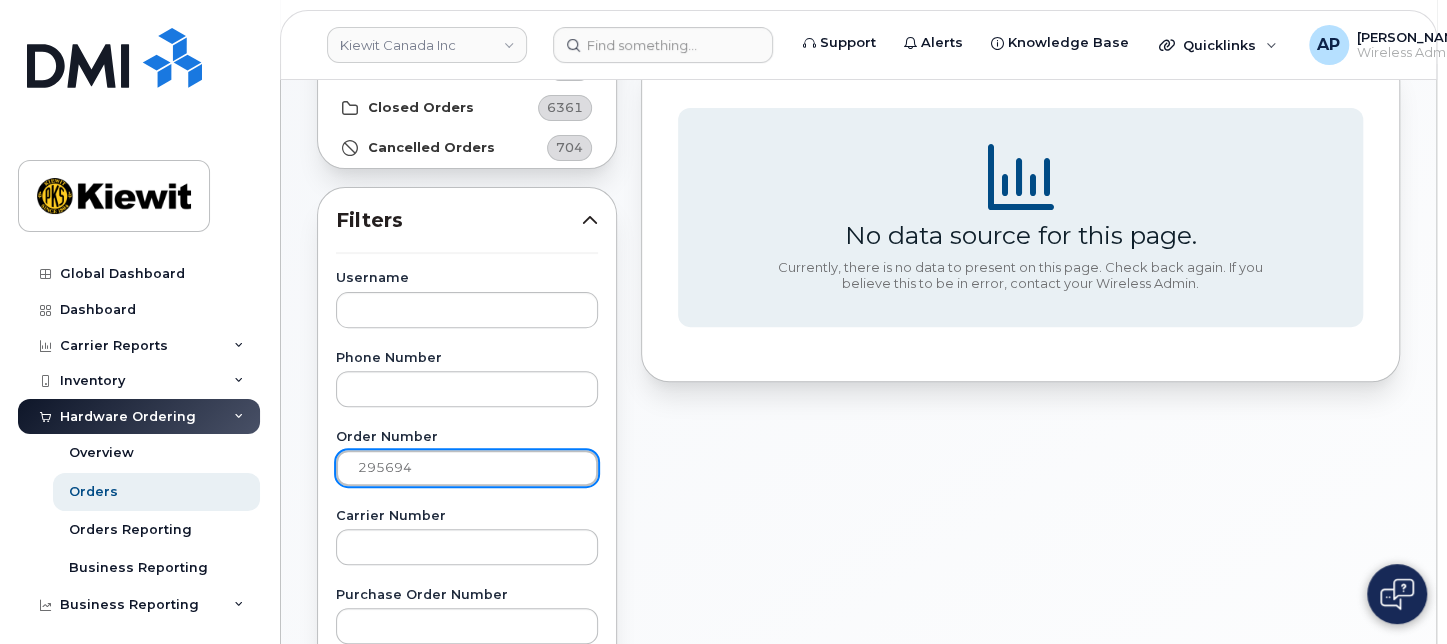 click on "Apply Filter" at bounding box center [467, 1285] 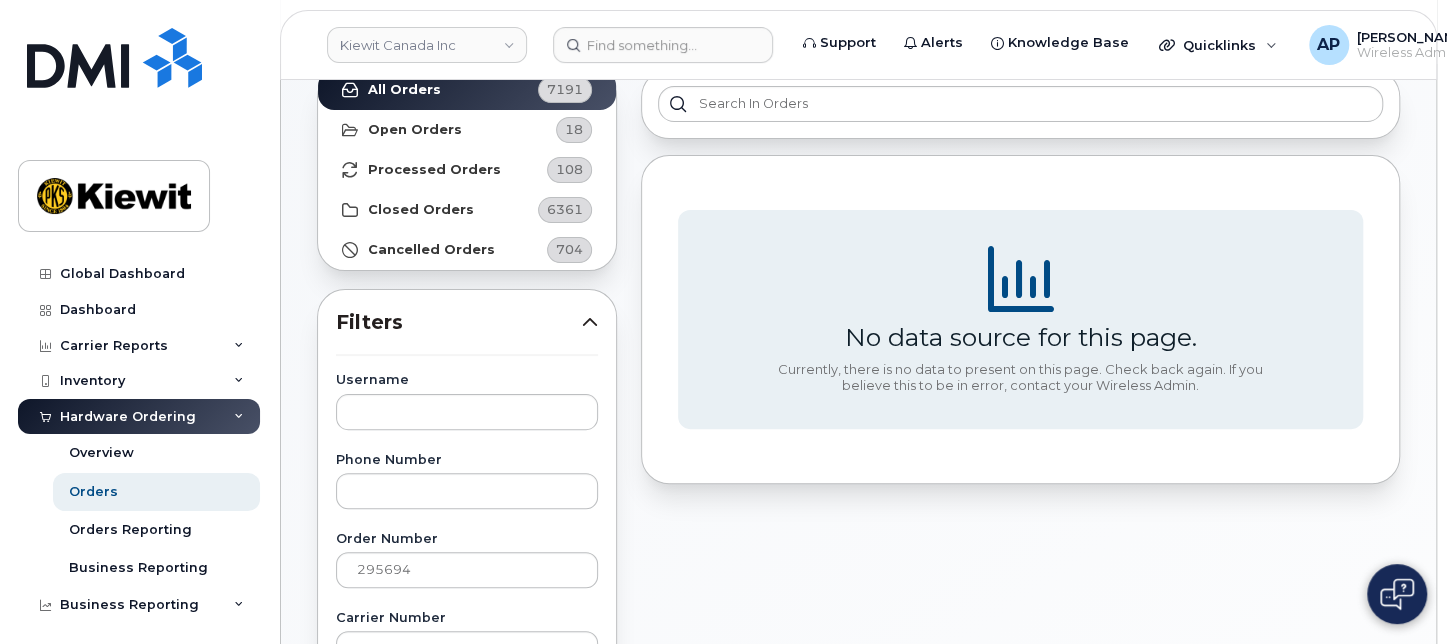 scroll, scrollTop: 0, scrollLeft: 0, axis: both 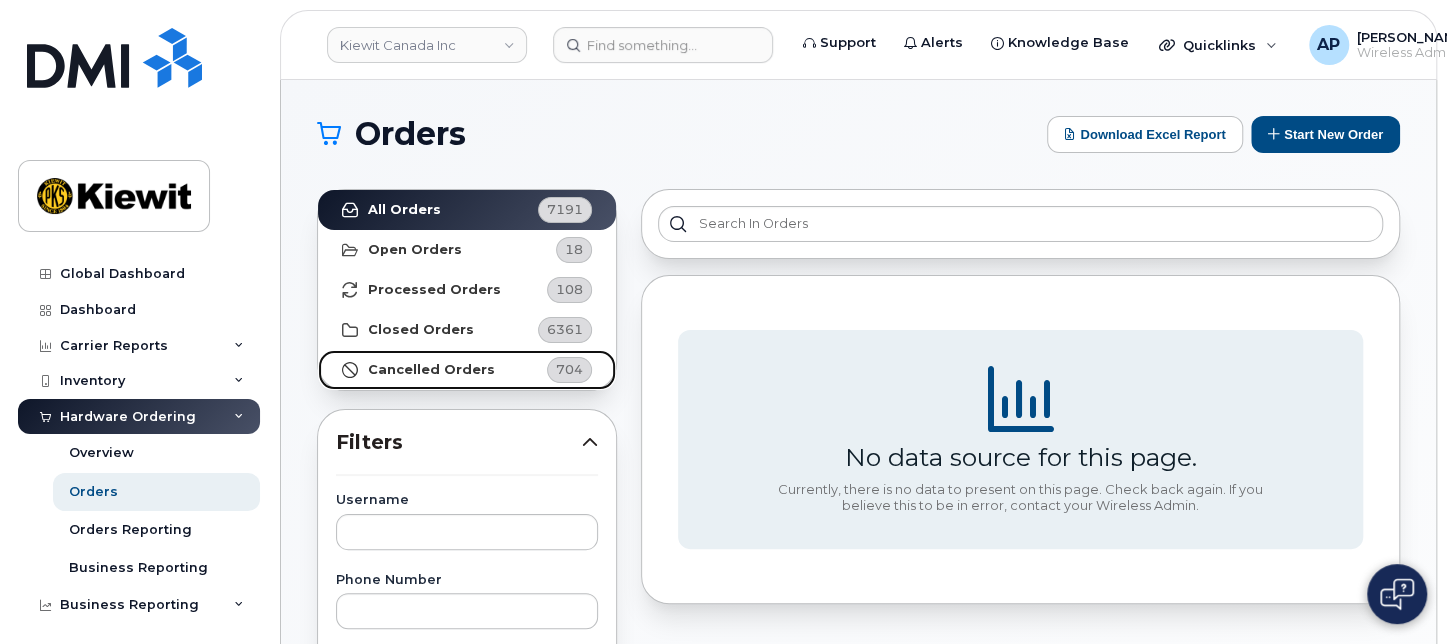 click on "Cancelled Orders 704" at bounding box center [467, 370] 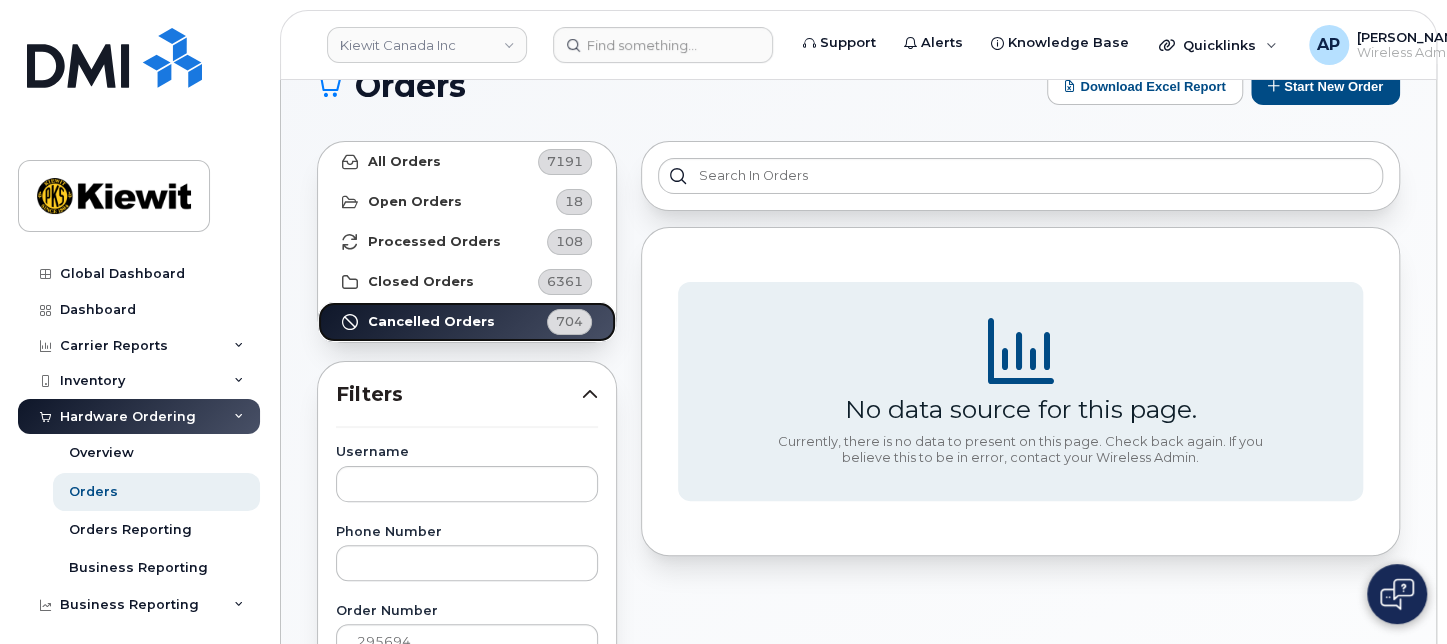 scroll, scrollTop: 0, scrollLeft: 0, axis: both 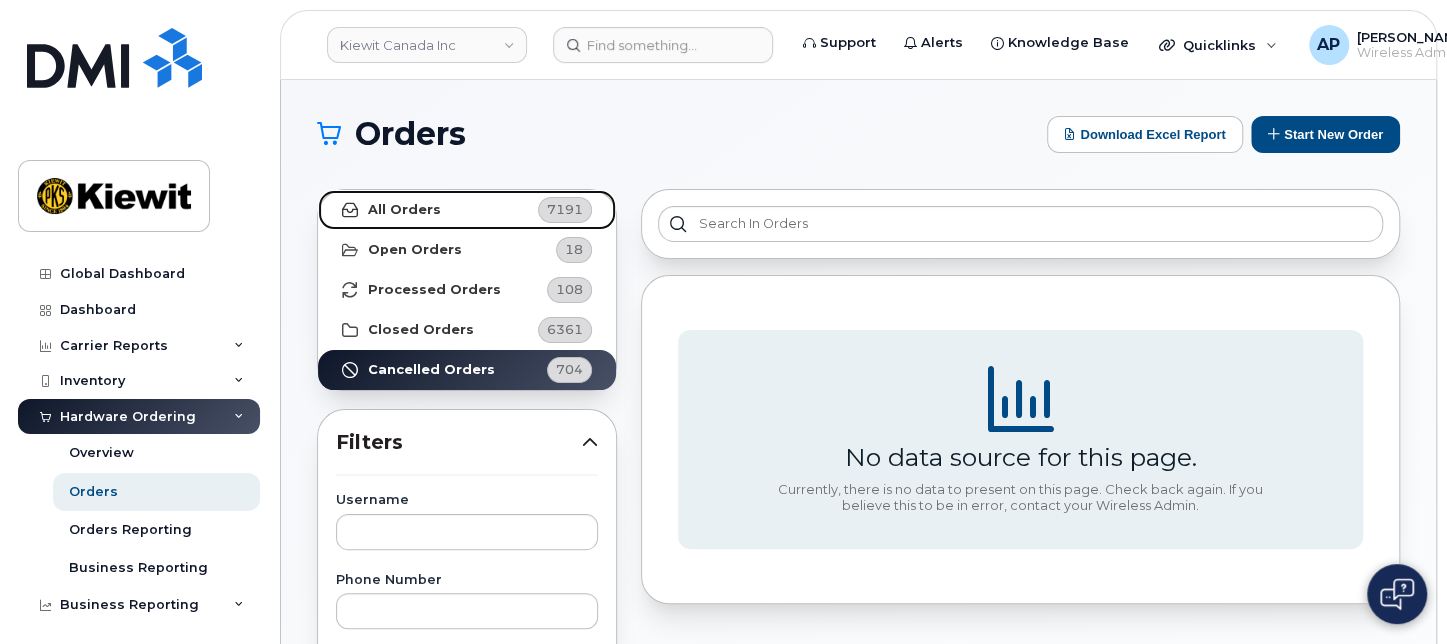 click on "All Orders 7191" at bounding box center (467, 210) 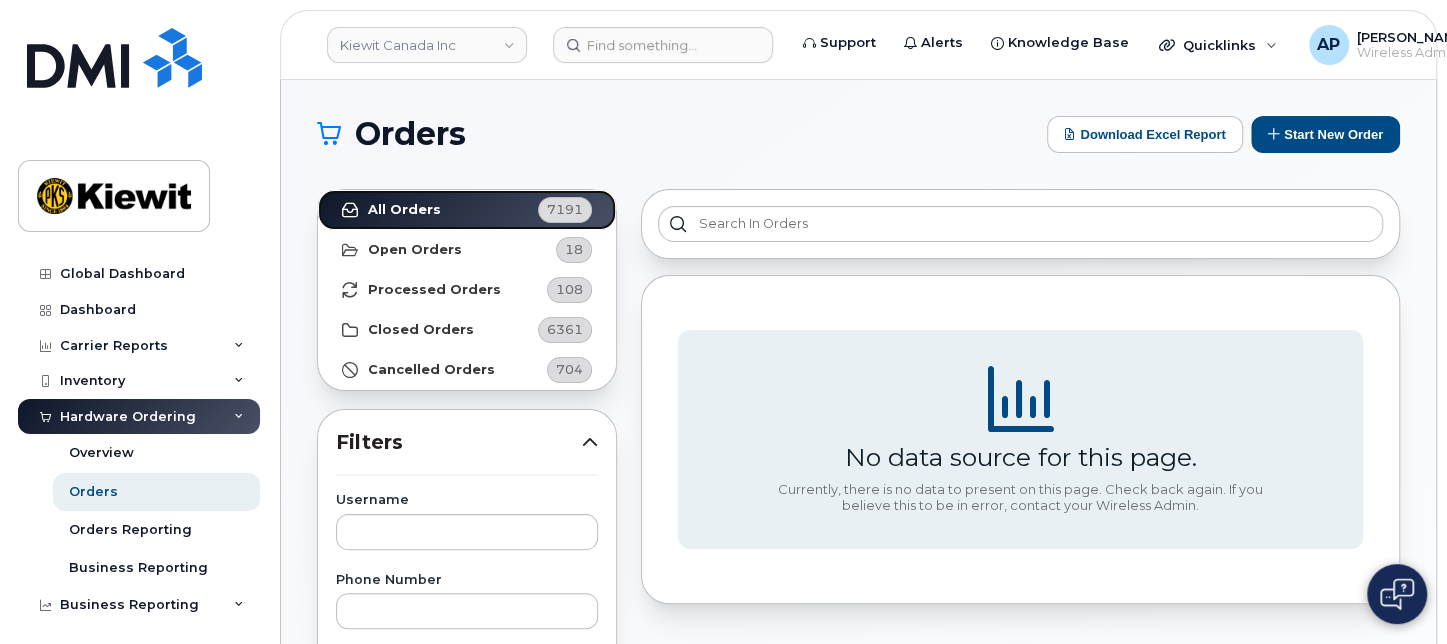 click on "All Orders 7191" at bounding box center (467, 210) 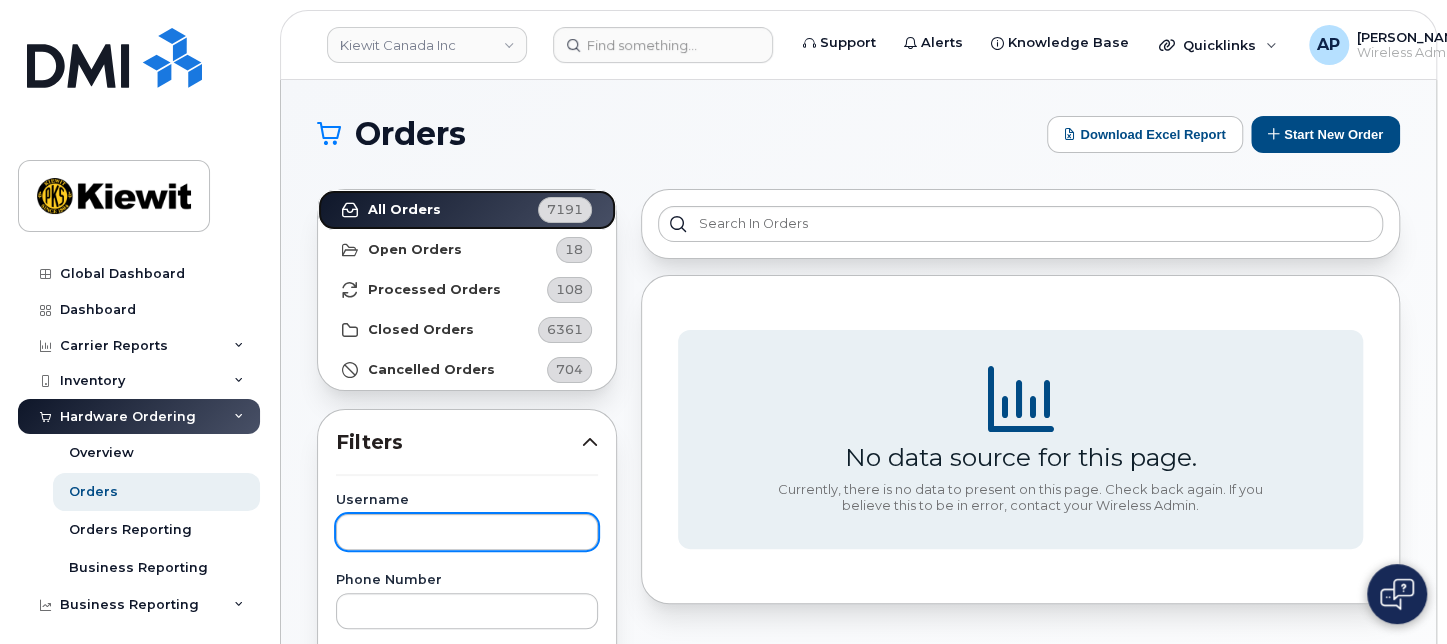 scroll, scrollTop: 222, scrollLeft: 0, axis: vertical 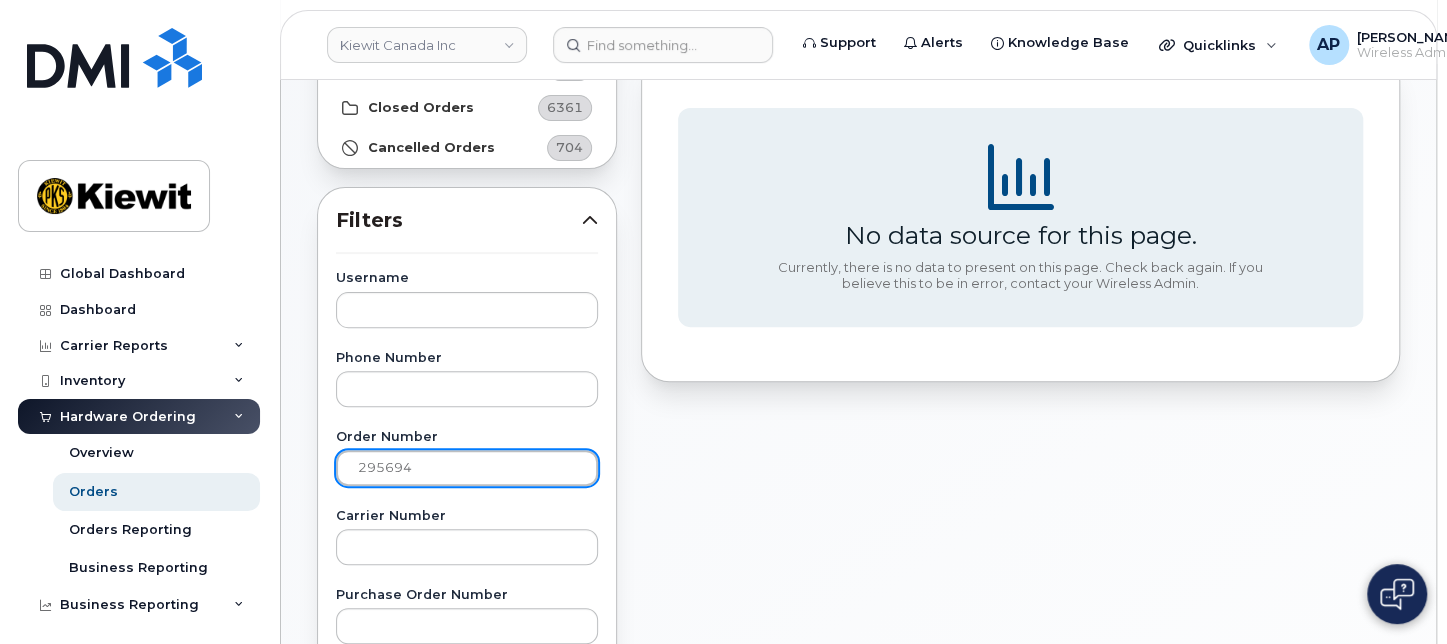 click on "295694" at bounding box center [467, 468] 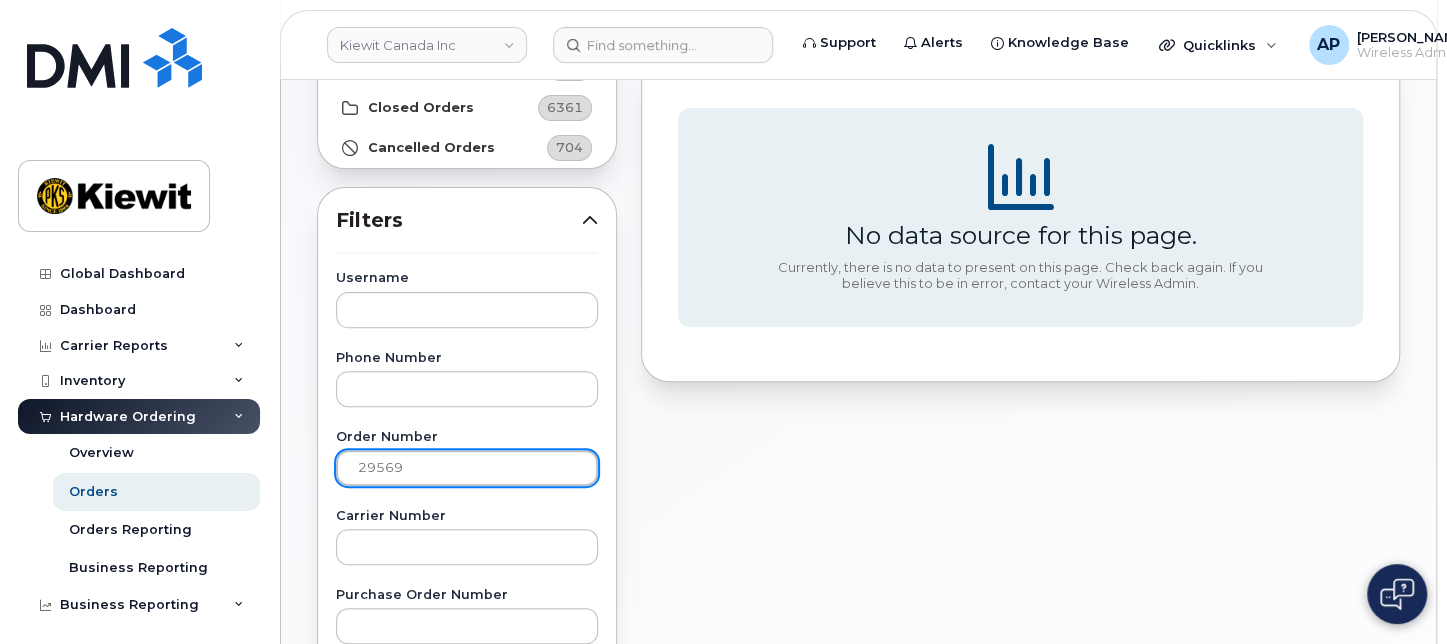 type on "295694" 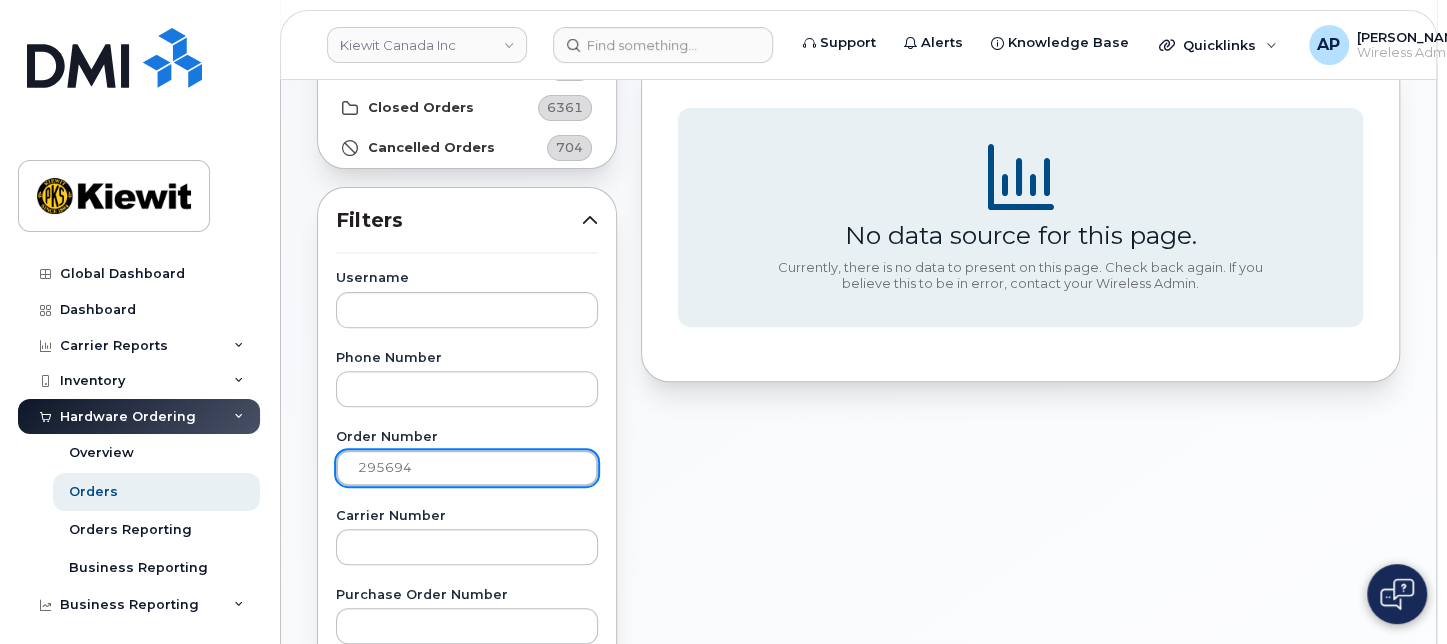 click on "Apply Filter" at bounding box center [467, 1285] 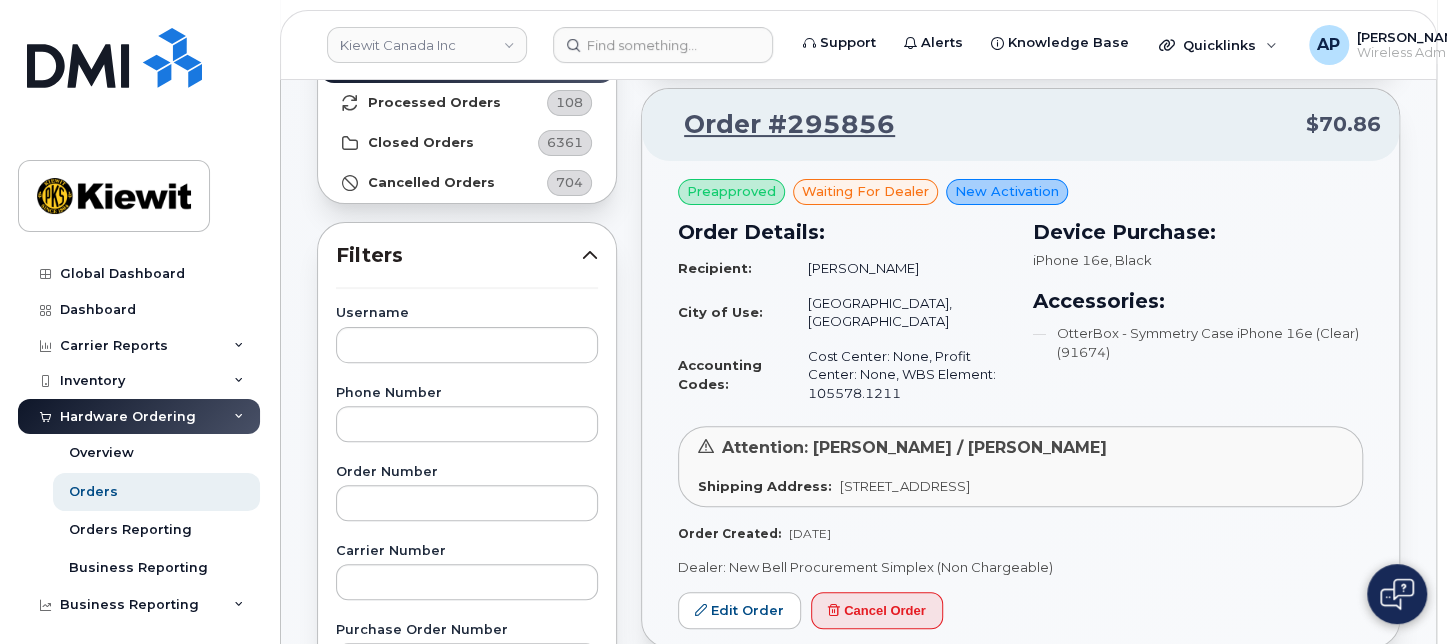 scroll, scrollTop: 222, scrollLeft: 0, axis: vertical 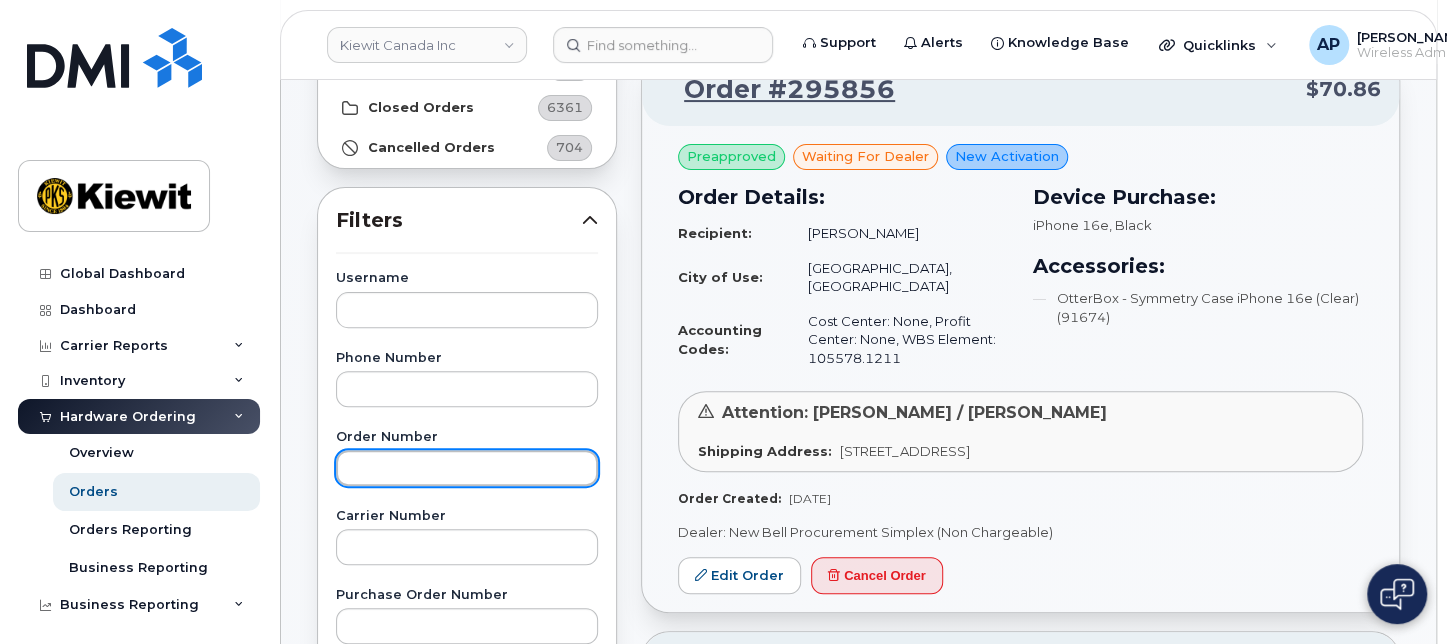 click at bounding box center [467, 468] 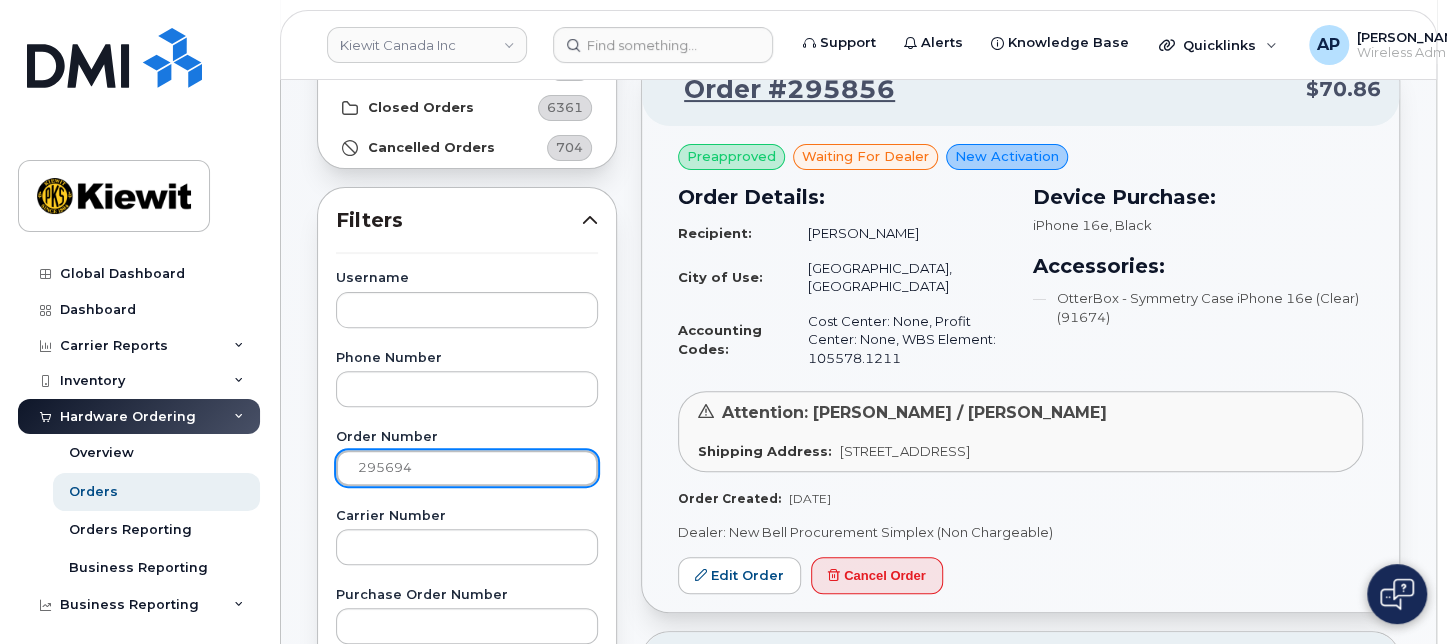 type on "295694" 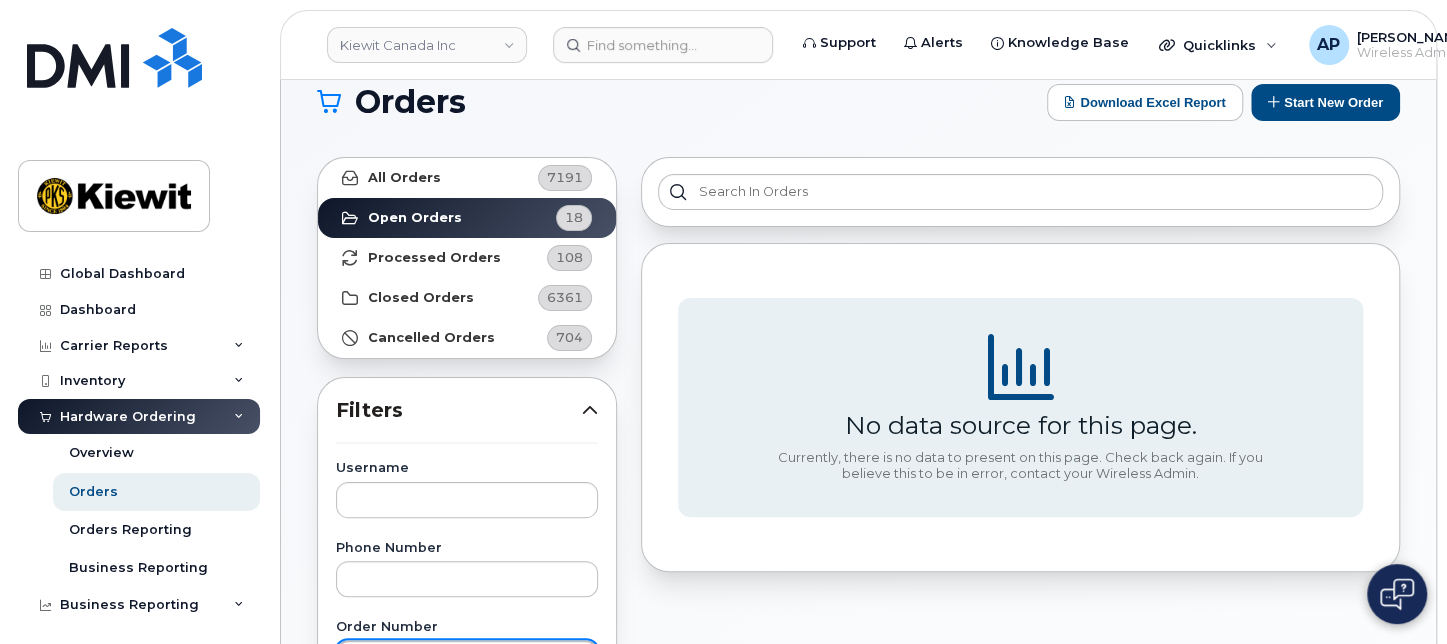 scroll, scrollTop: 0, scrollLeft: 0, axis: both 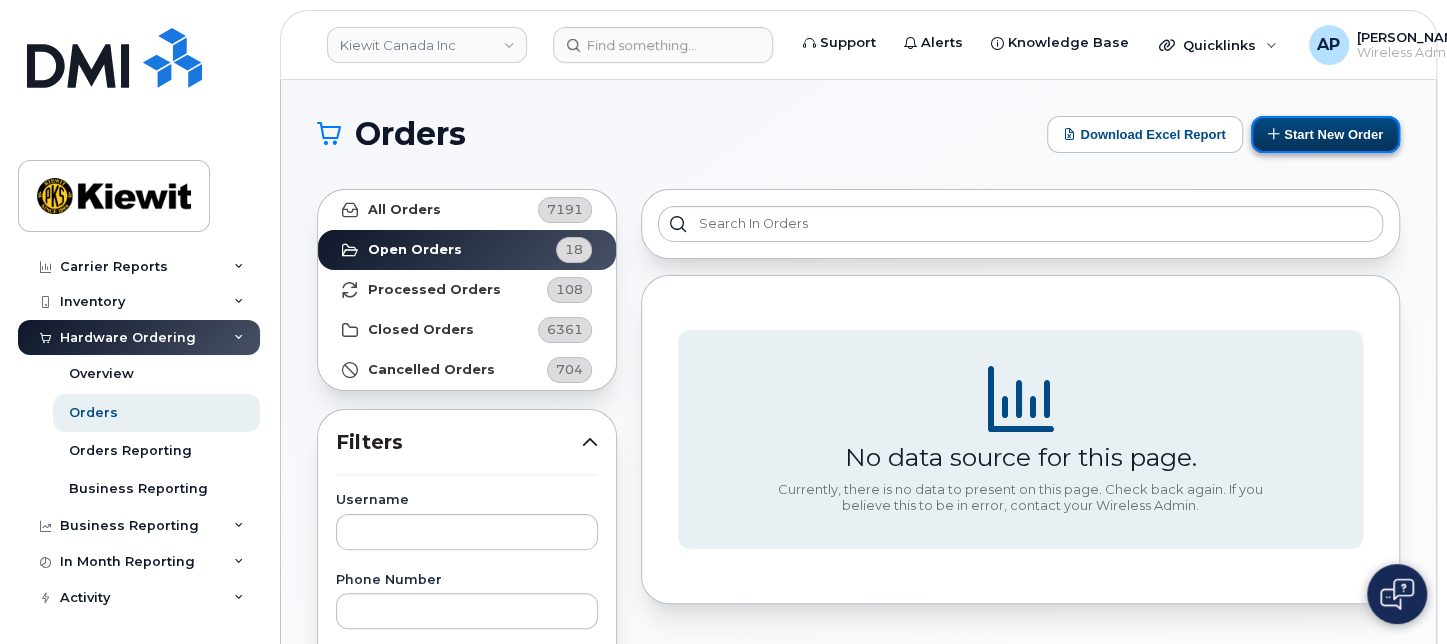 click on "Start New Order" at bounding box center [1325, 134] 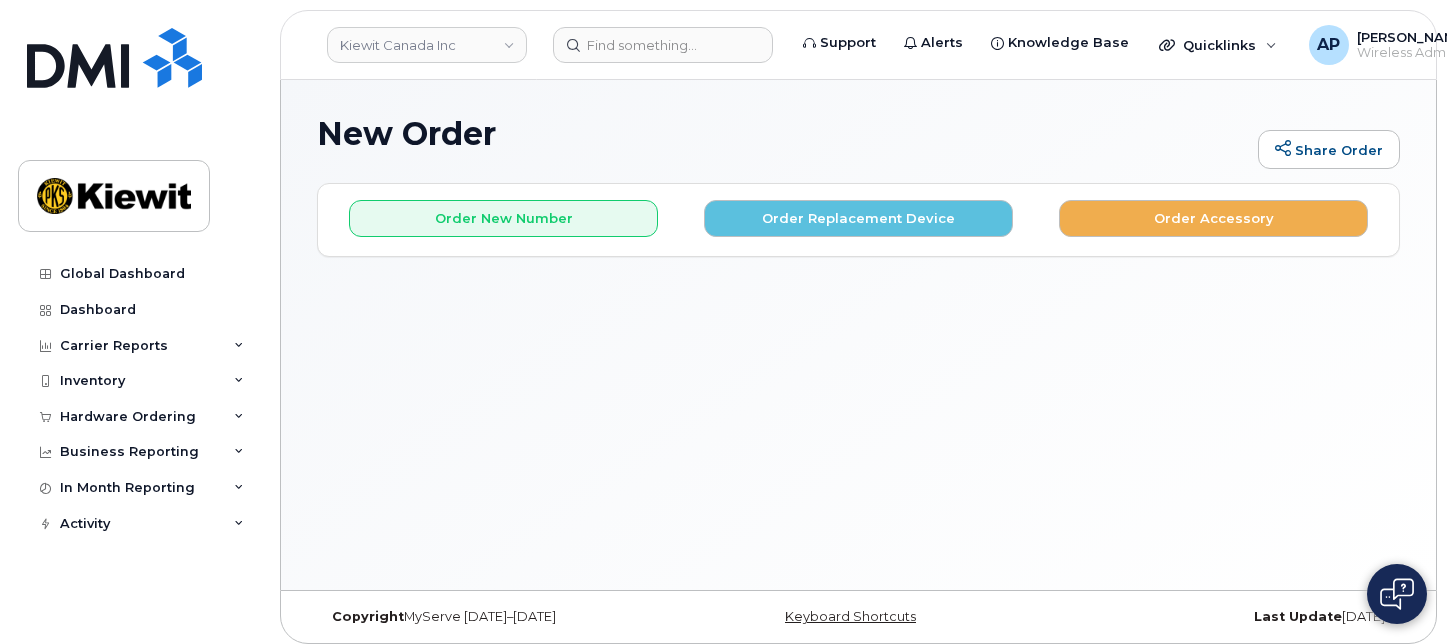 scroll, scrollTop: 0, scrollLeft: 0, axis: both 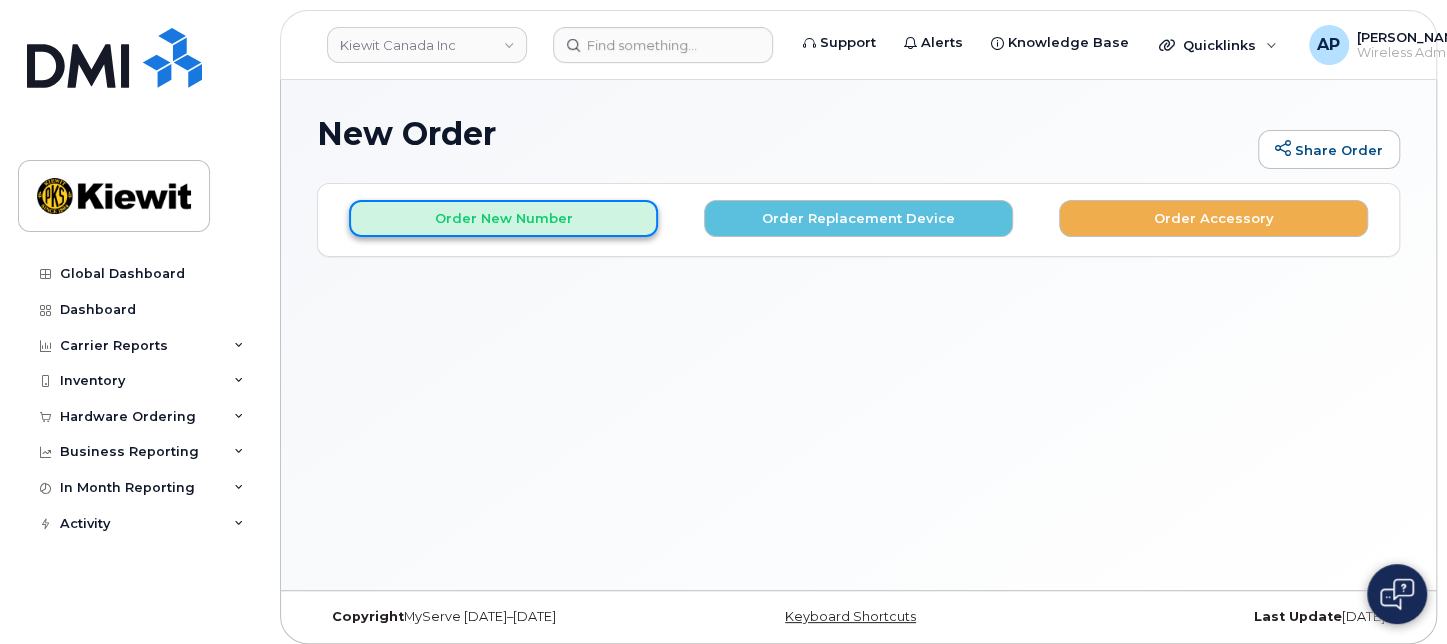 click on "Order New Number" at bounding box center [503, 218] 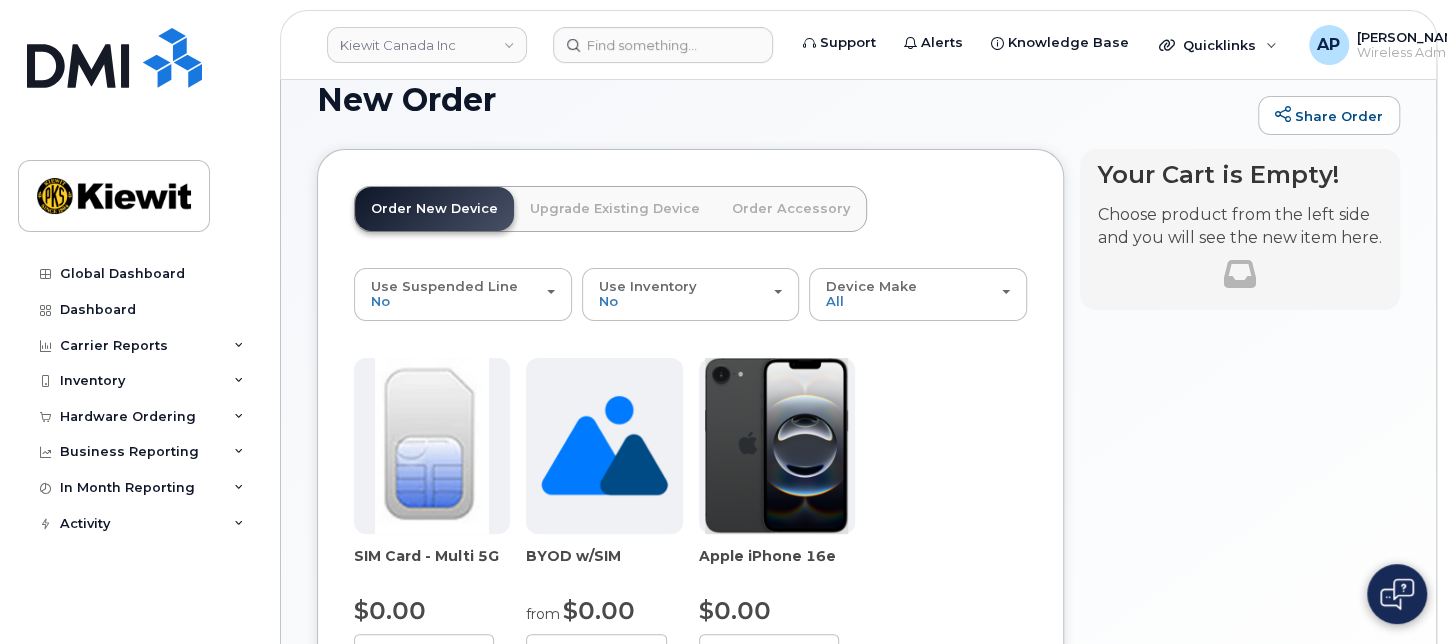 scroll, scrollTop: 0, scrollLeft: 0, axis: both 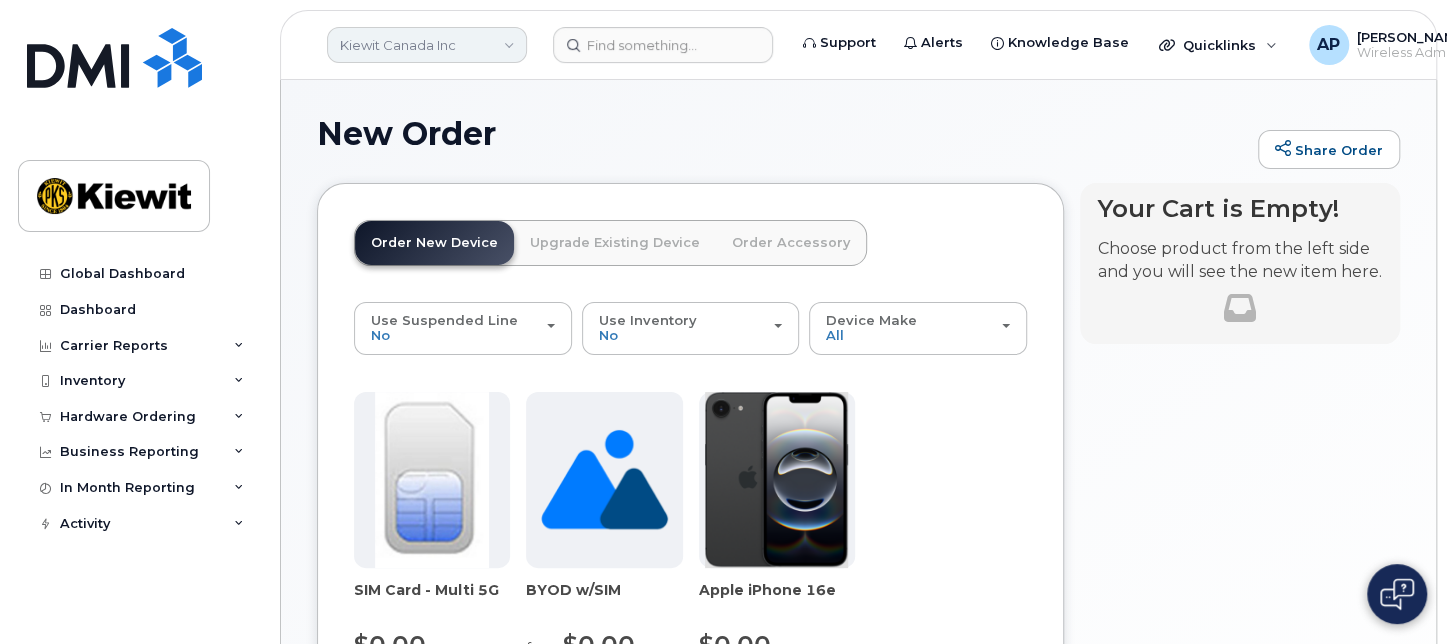 click on "Kiewit Canada Inc" at bounding box center [427, 45] 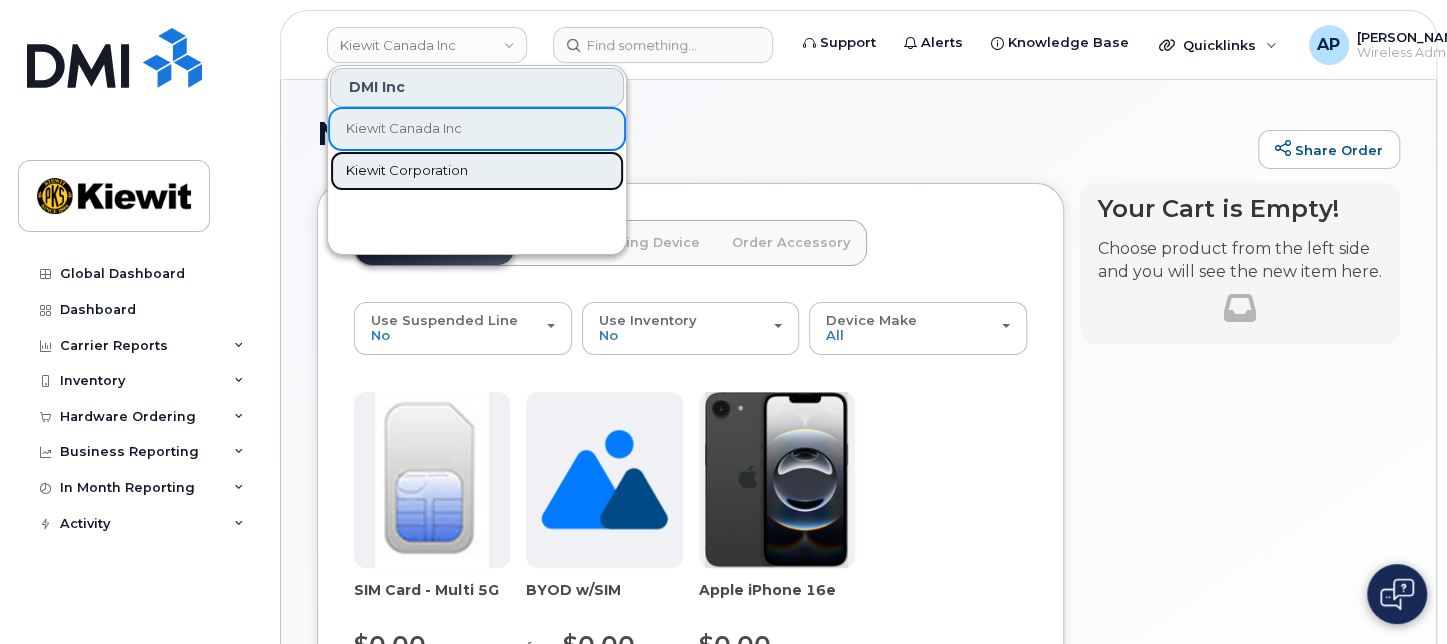 click on "Kiewit Corporation" at bounding box center [407, 171] 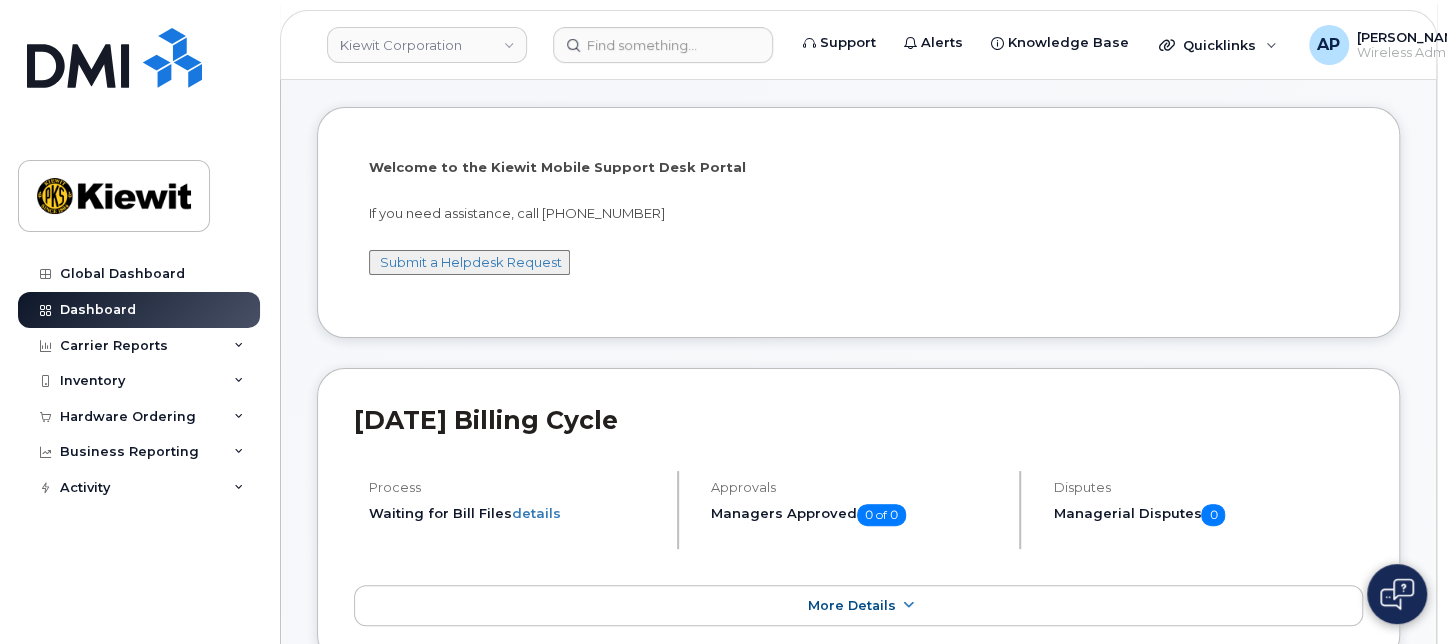 scroll, scrollTop: 111, scrollLeft: 0, axis: vertical 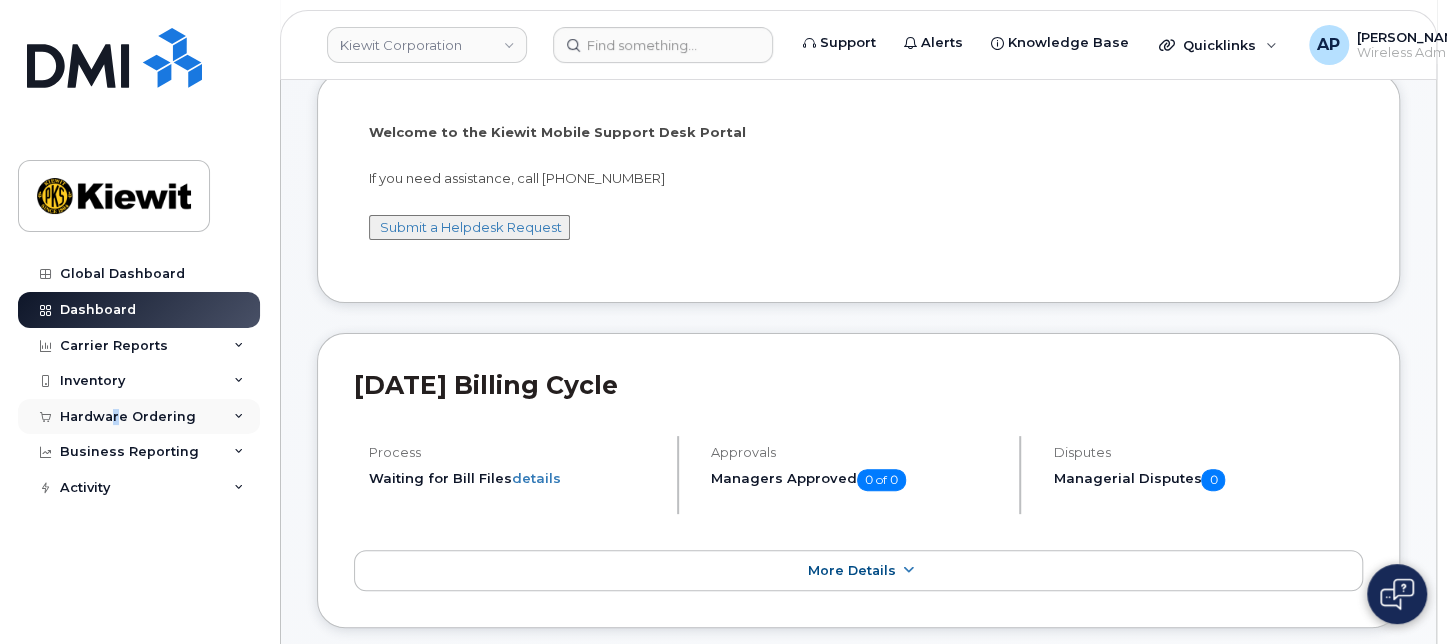 click on "Hardware Ordering" 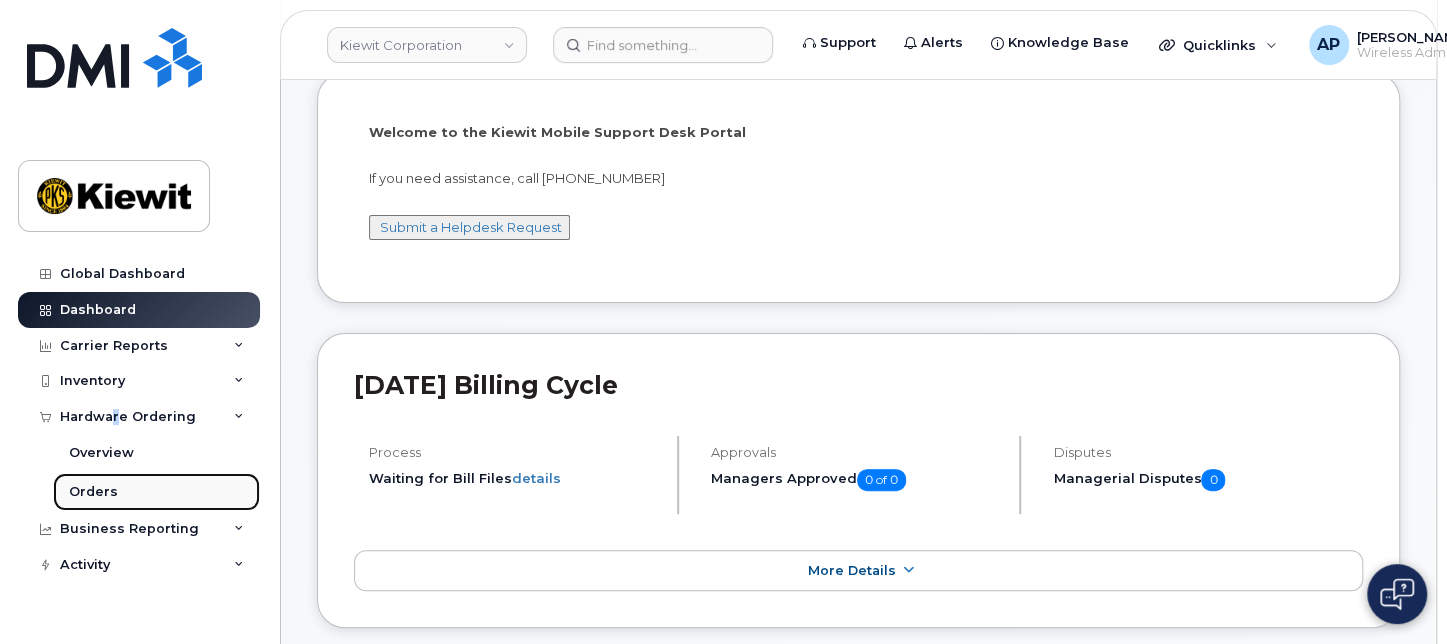 click on "Orders" 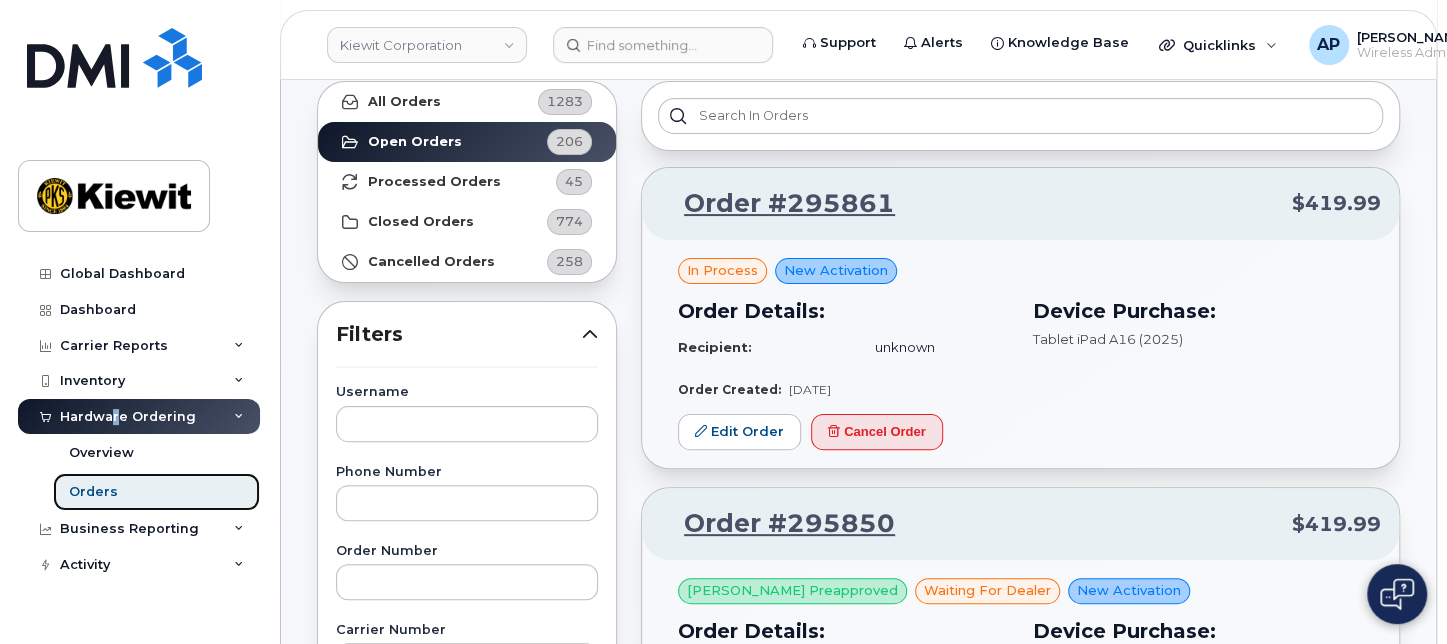 scroll, scrollTop: 333, scrollLeft: 0, axis: vertical 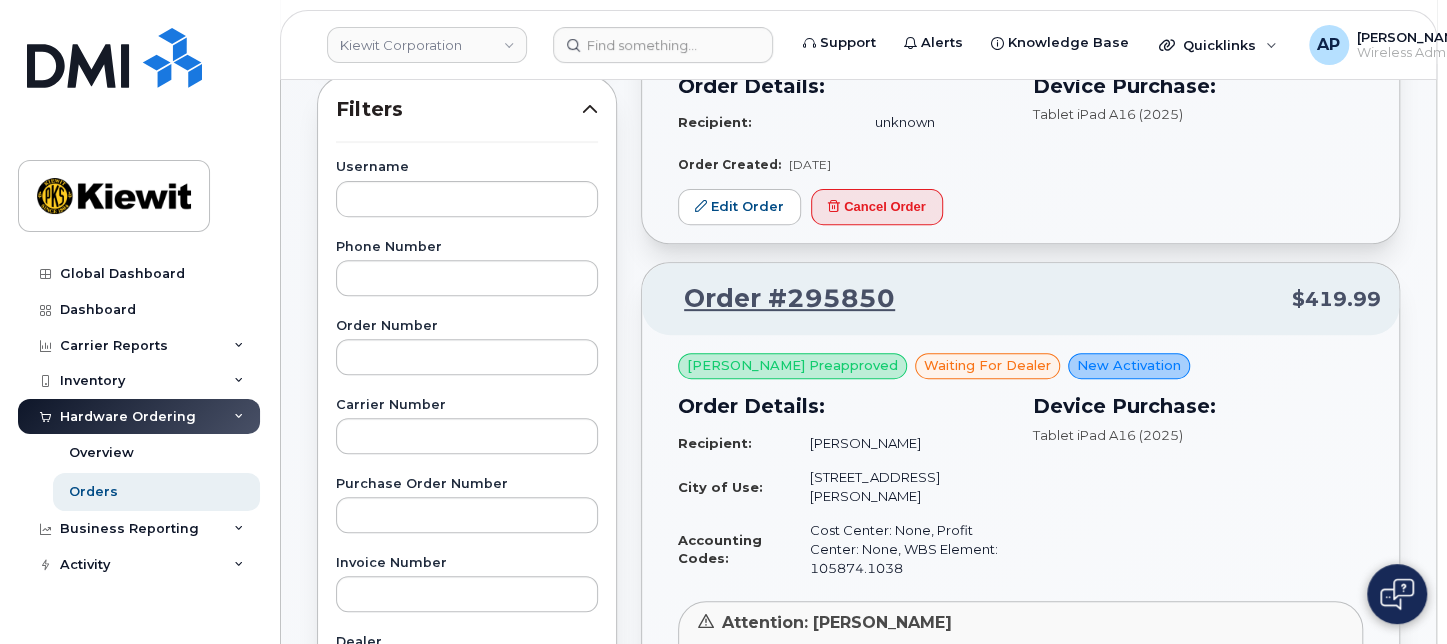 click on "Username Phone Number Order Number Carrier Number Purchase Order Number Invoice Number Dealer DMI SNOW AT&T DMI SNOW T-Mobile DMI SNOW Verizon Wireless Carrier AT&T Wireless Verizon Wireless T-Mobile SIM IMEI Created By ServiceNow Task" 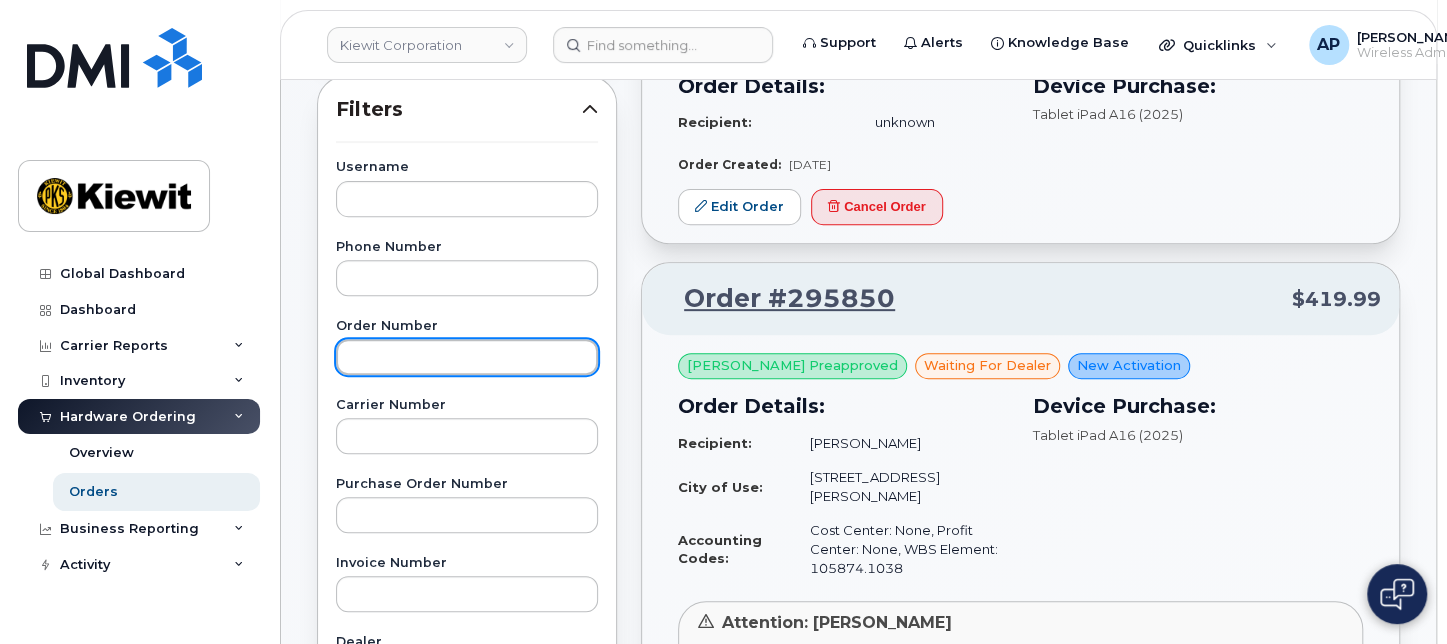 click 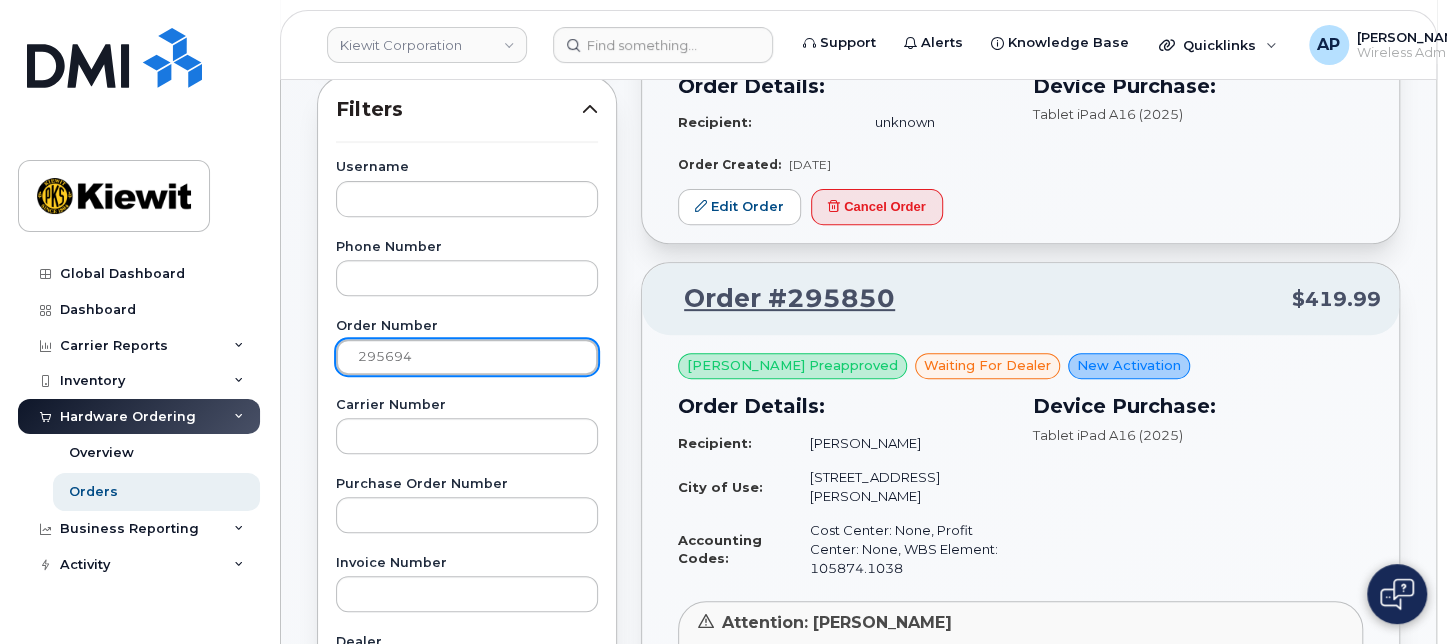 type on "295694" 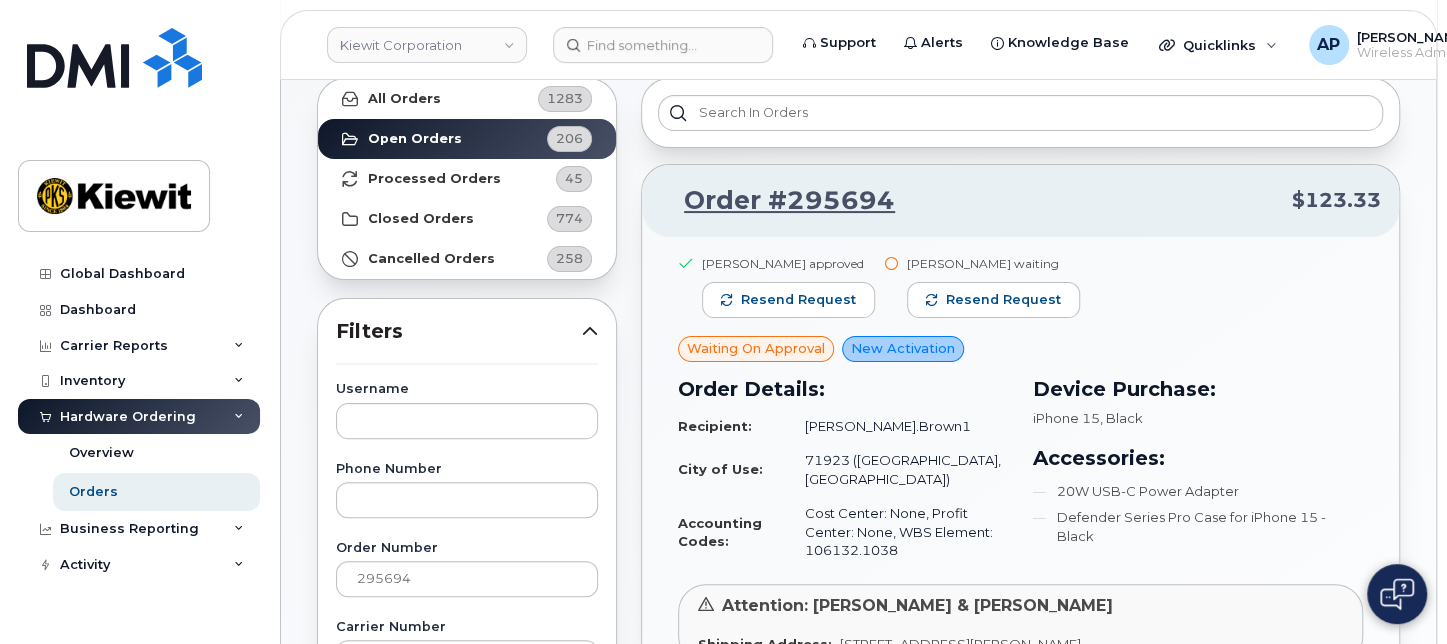 scroll, scrollTop: 0, scrollLeft: 0, axis: both 